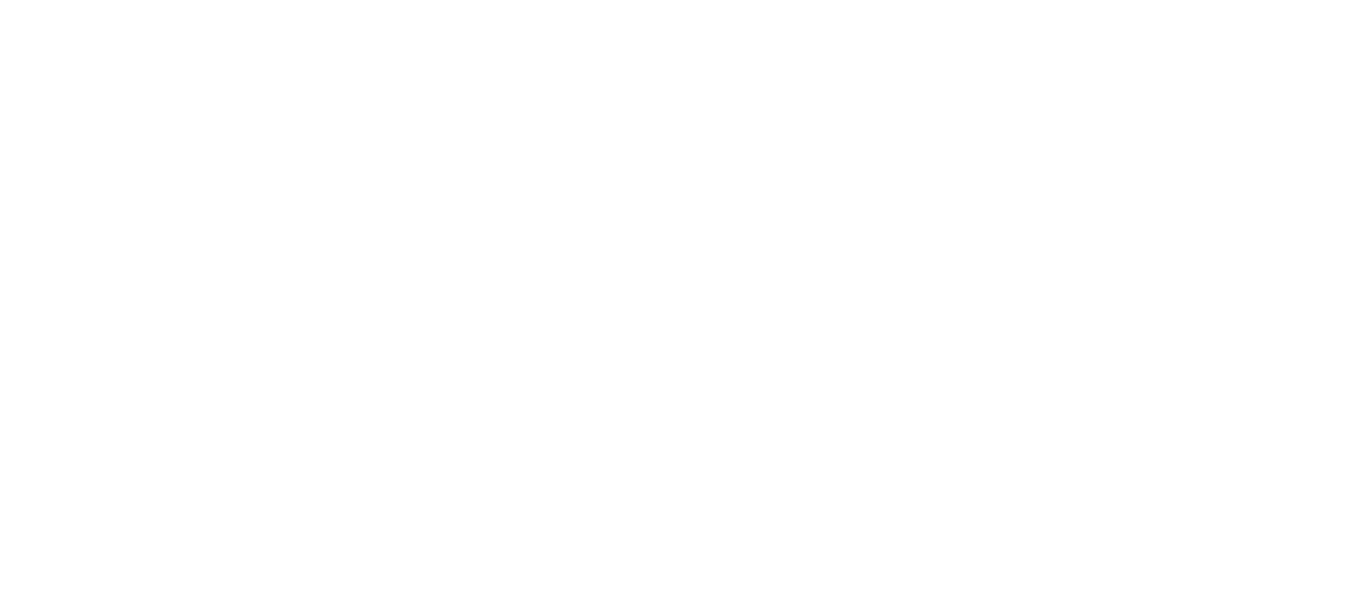 scroll, scrollTop: 0, scrollLeft: 0, axis: both 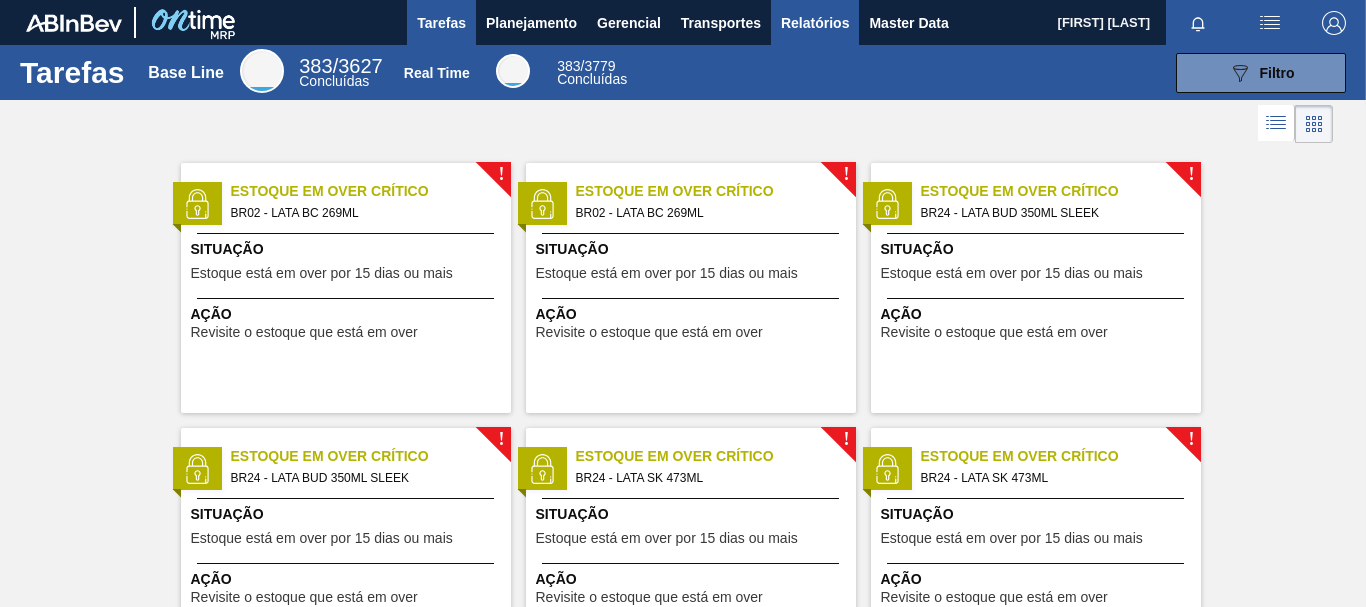 click on "Relatórios" at bounding box center [815, 23] 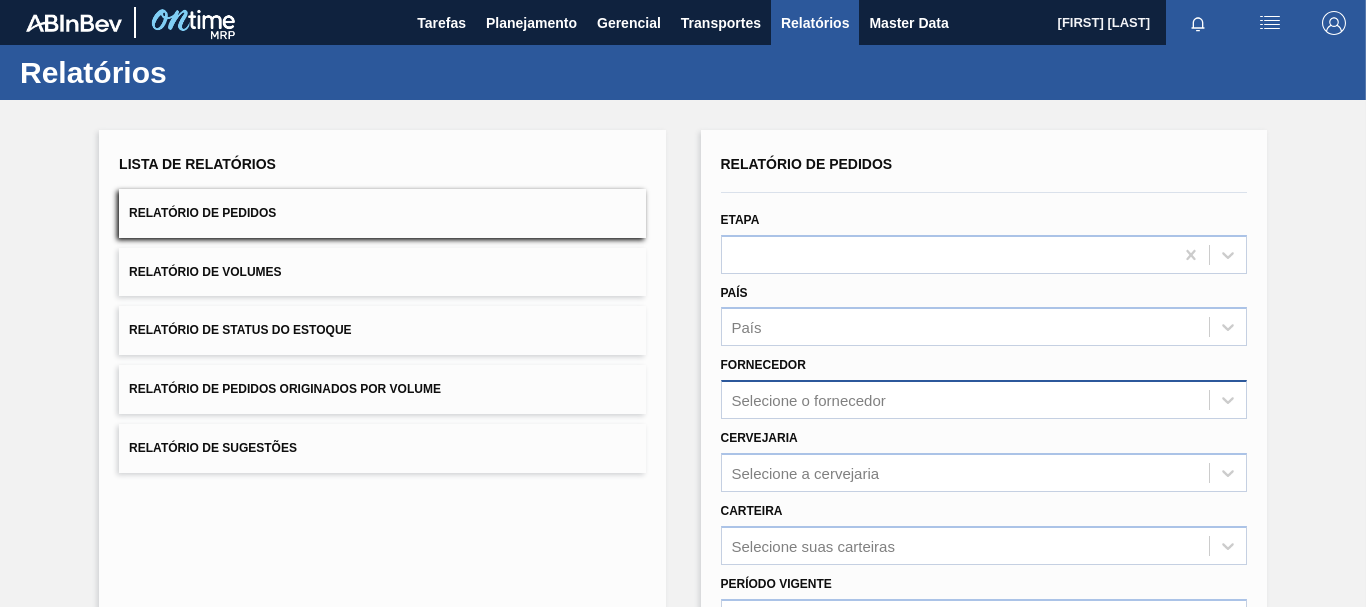 click on "Selecione o fornecedor" at bounding box center [984, 399] 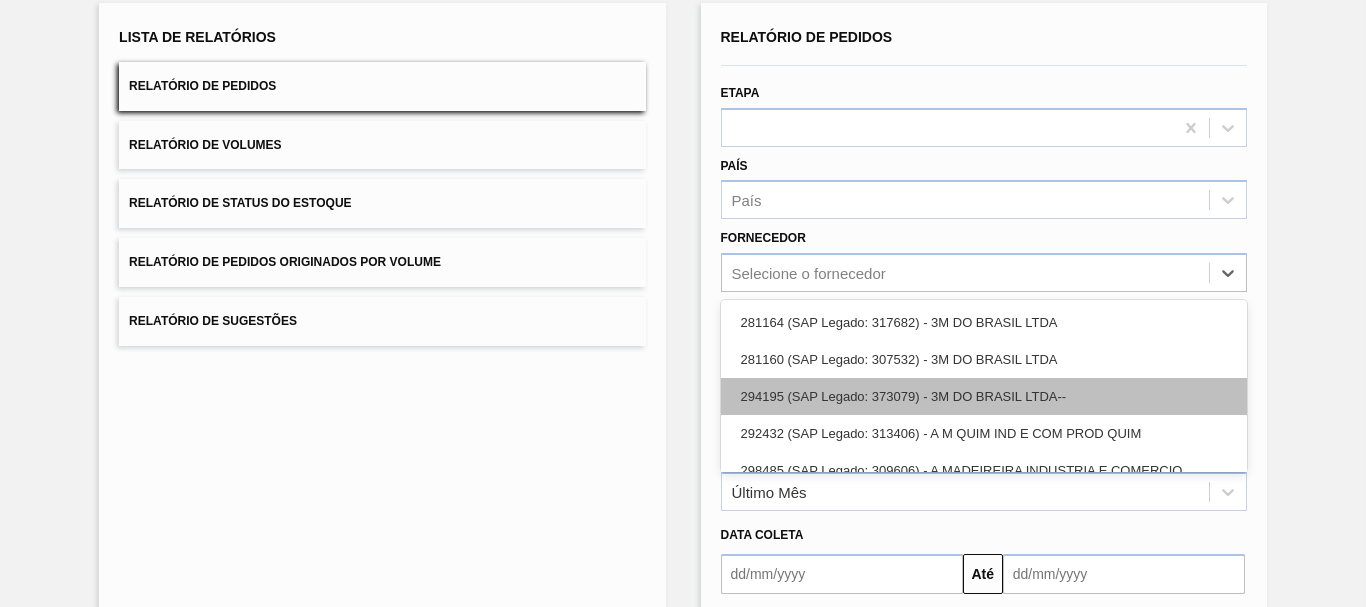 scroll, scrollTop: 128, scrollLeft: 0, axis: vertical 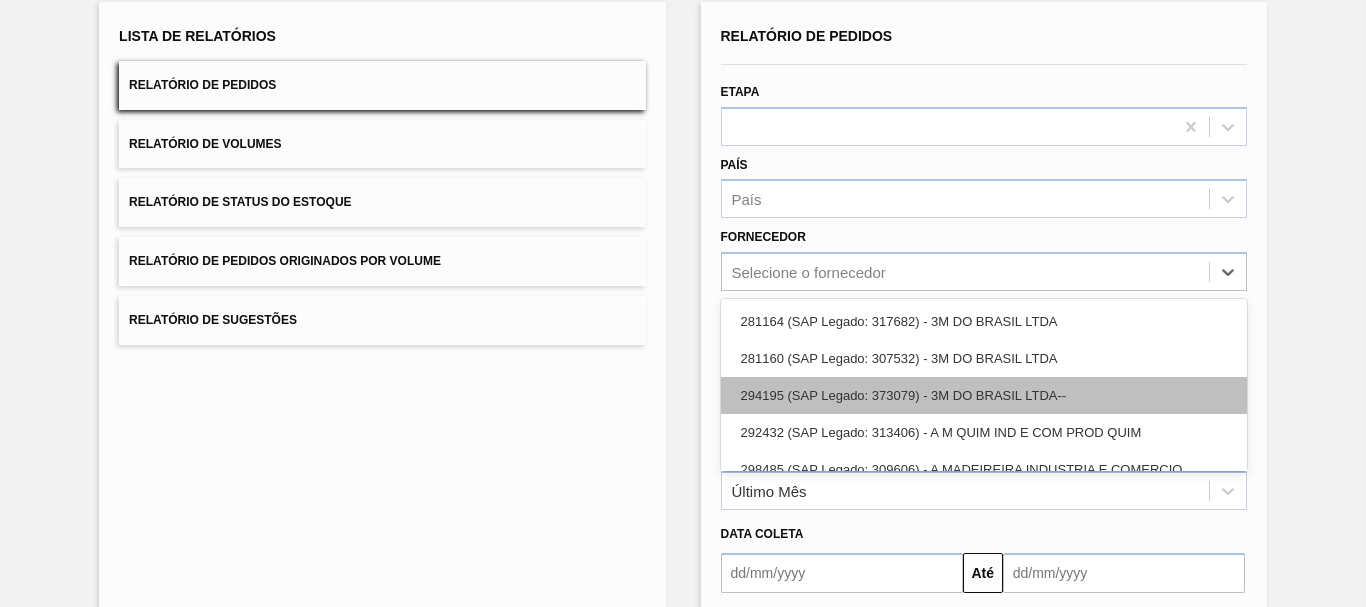 paste on "327858" 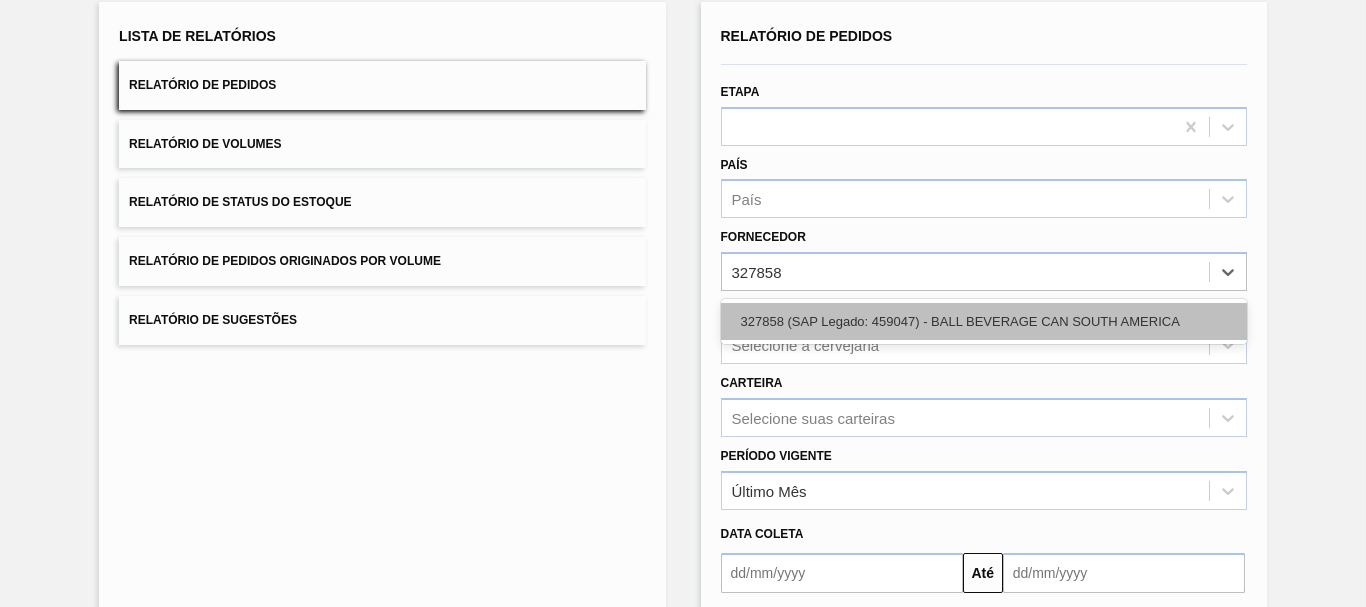 click on "327858 (SAP Legado: 459047) - BALL BEVERAGE CAN SOUTH AMERICA" at bounding box center (984, 321) 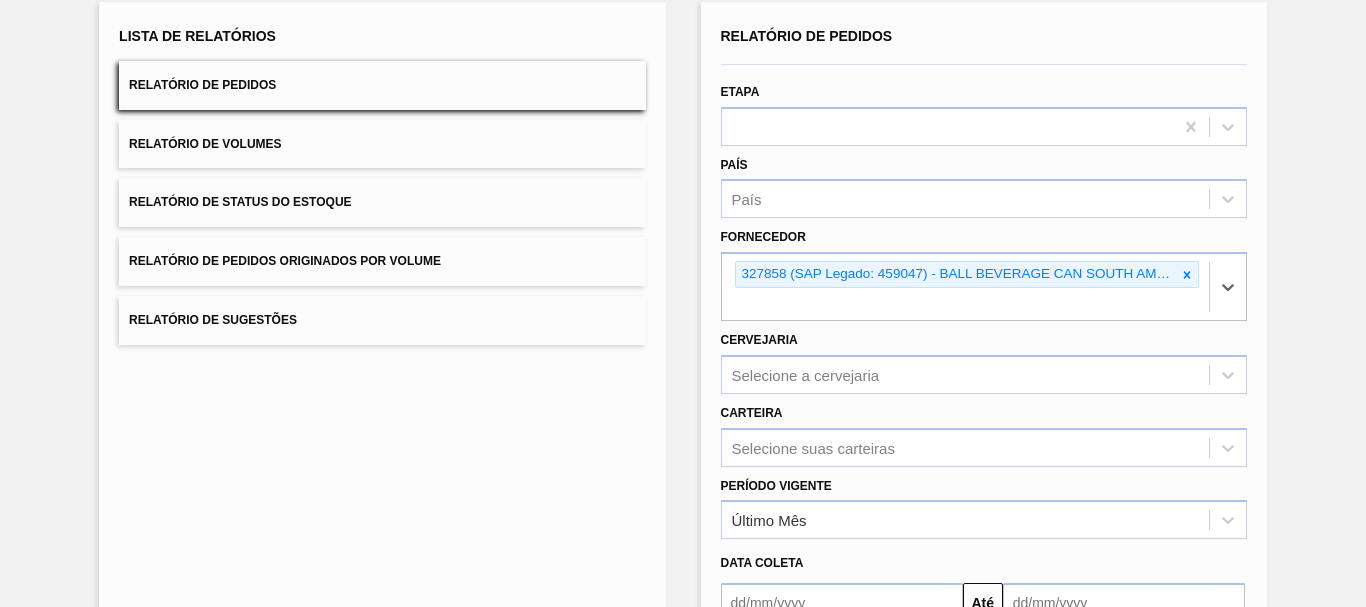 click on "Cervejaria" at bounding box center (759, 340) 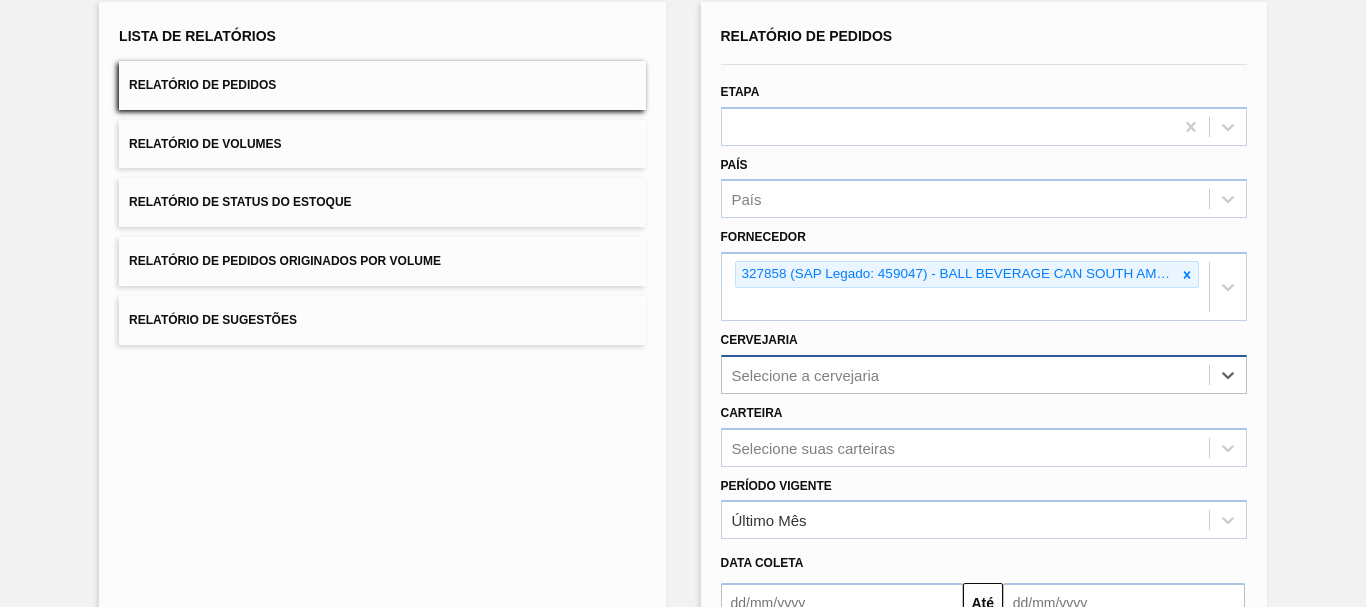 click on "Select is focused ,type to refine list, press Down to open the menu,  press left to focus selected values Selecione a cervejaria" at bounding box center (984, 374) 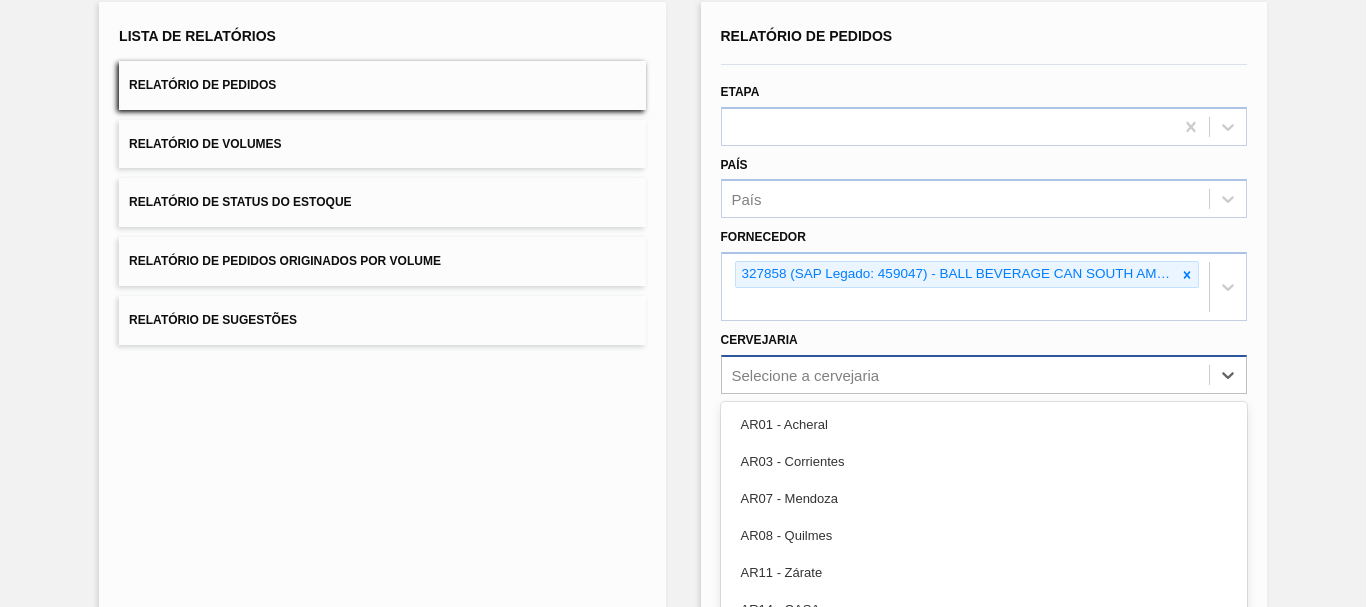 scroll, scrollTop: 231, scrollLeft: 0, axis: vertical 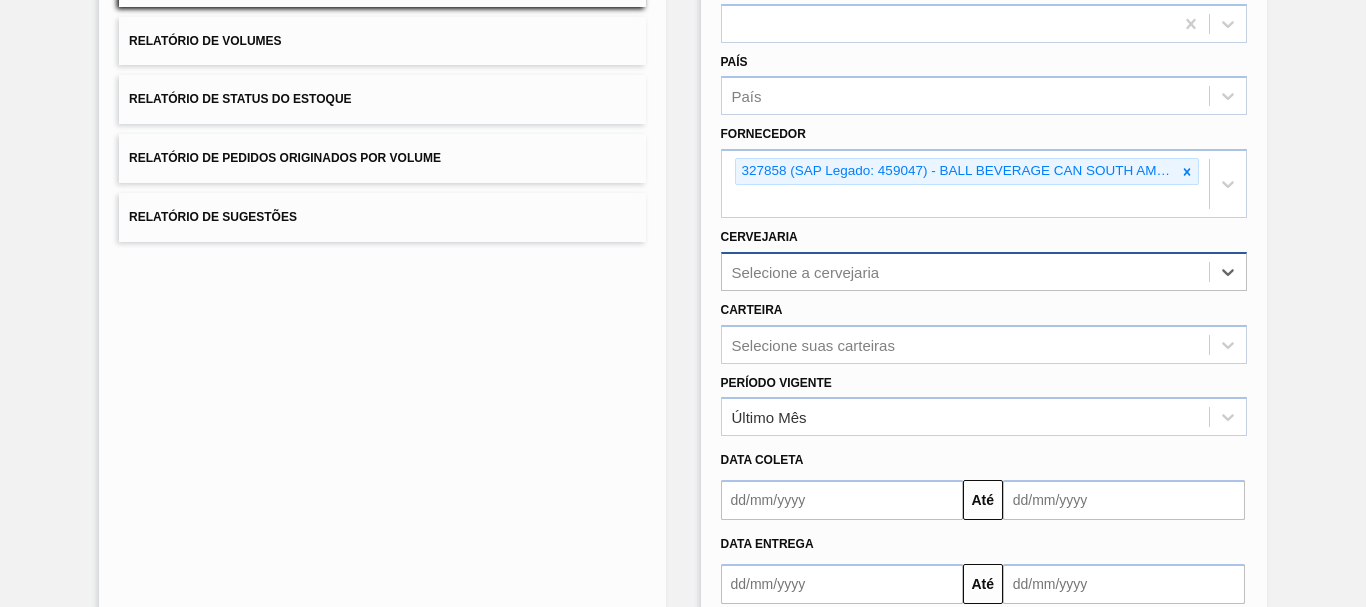 click on "Selecione a cervejaria" at bounding box center (806, 271) 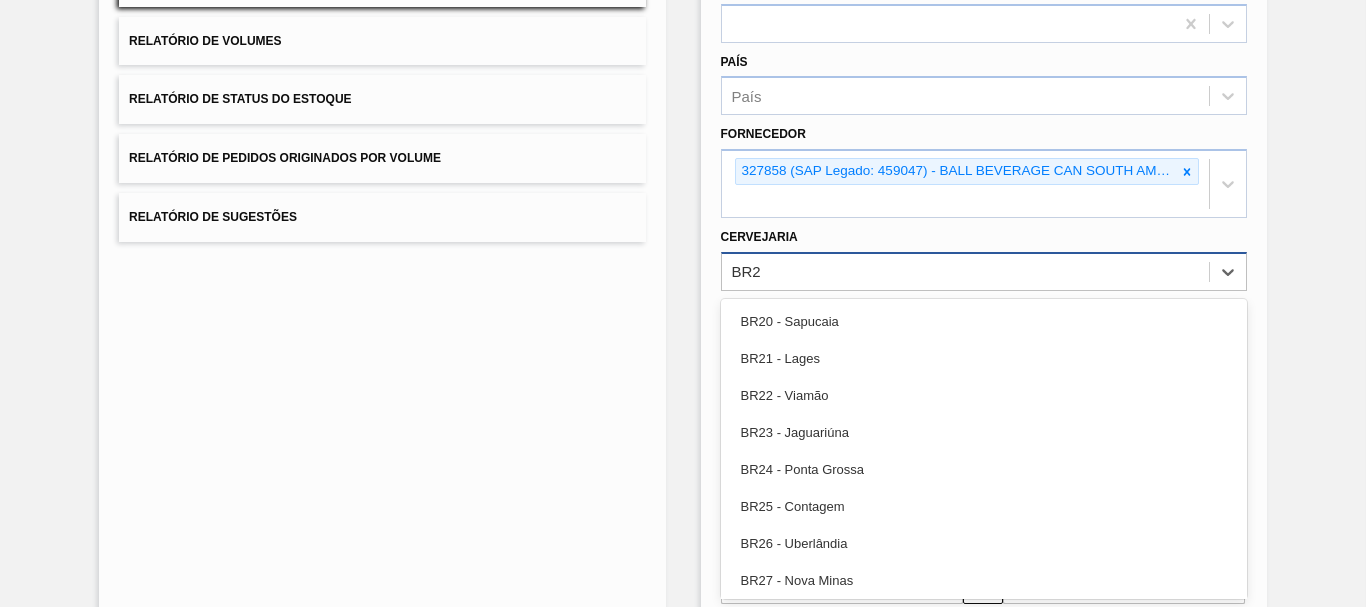 type on "BR27" 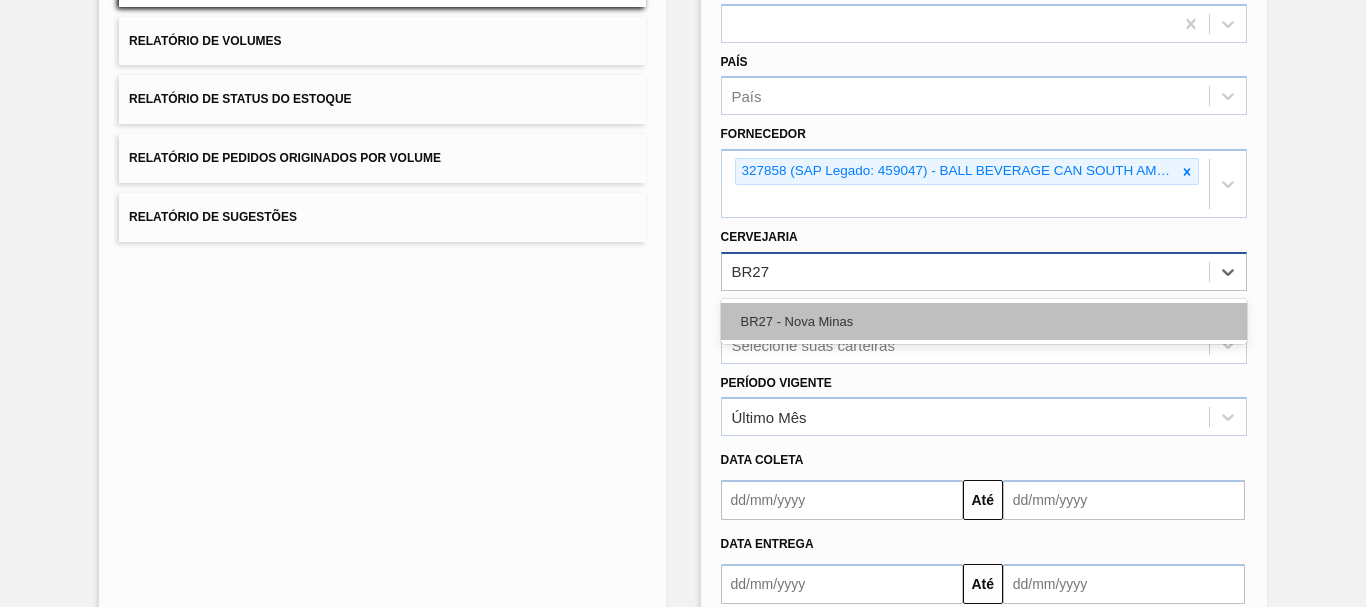 click on "BR27 - Nova Minas" at bounding box center [984, 321] 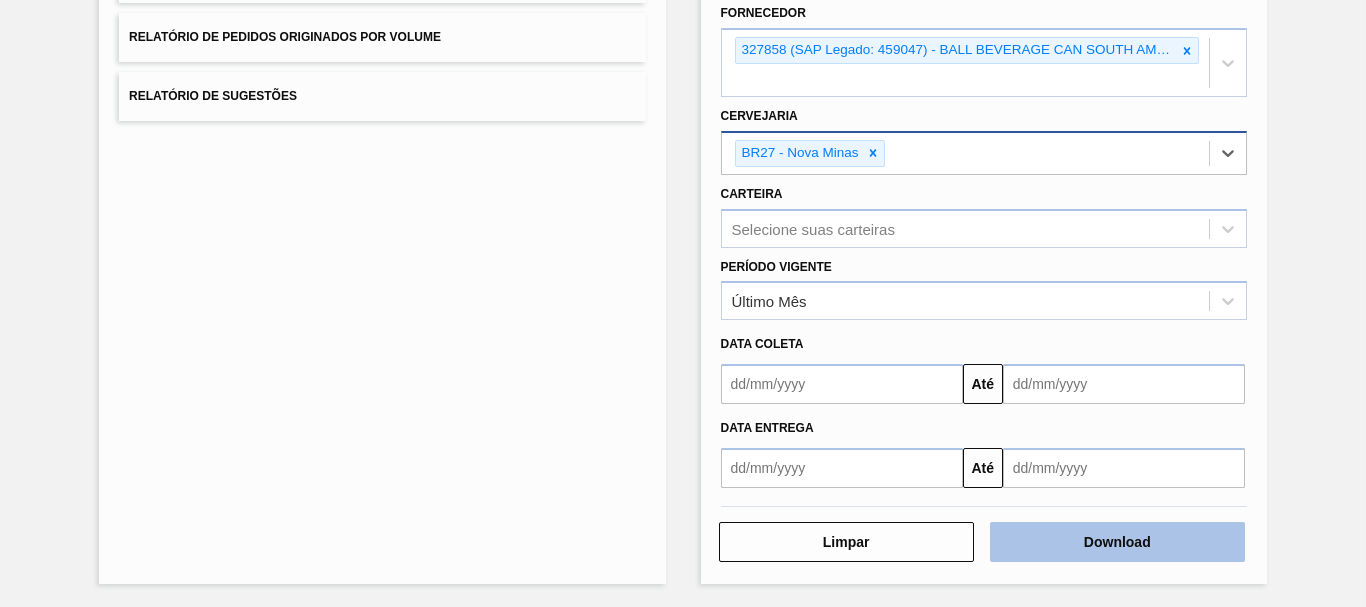 scroll, scrollTop: 354, scrollLeft: 0, axis: vertical 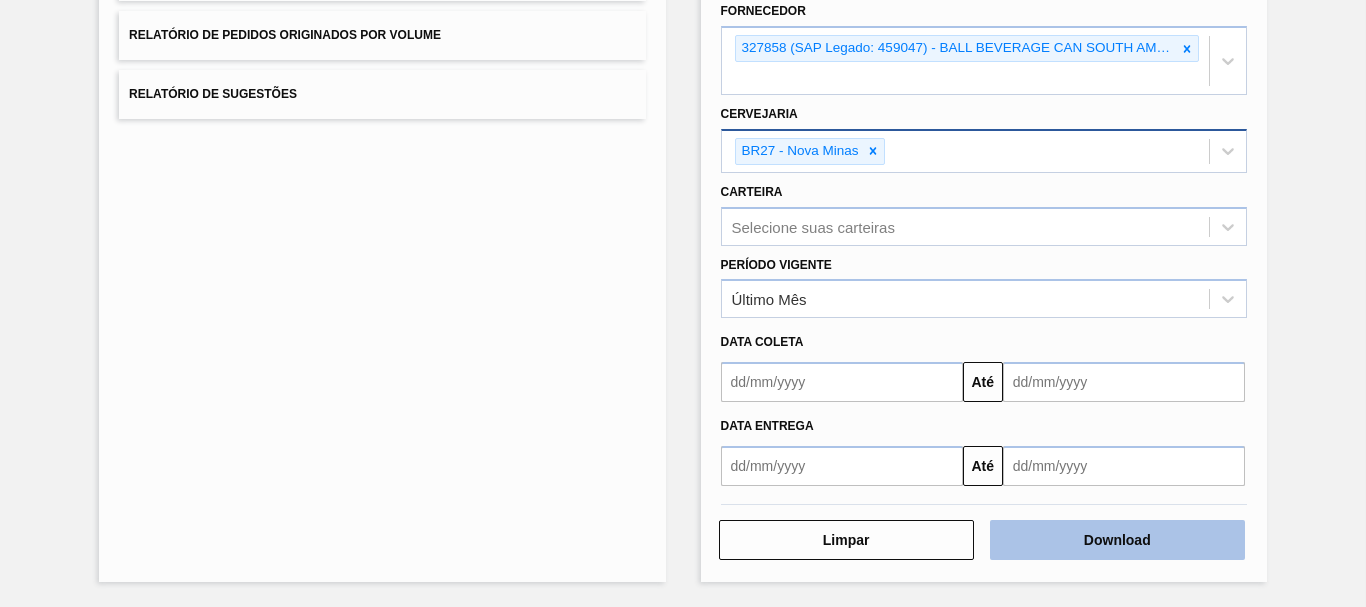 click on "Download" at bounding box center [1117, 540] 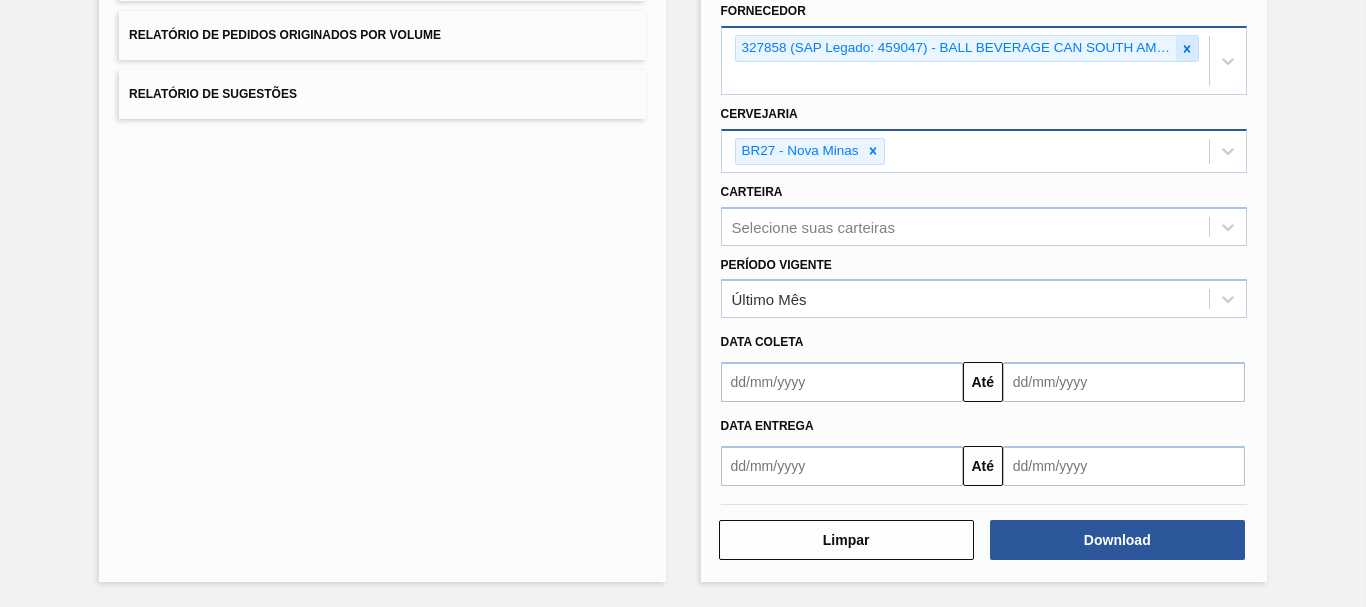 click 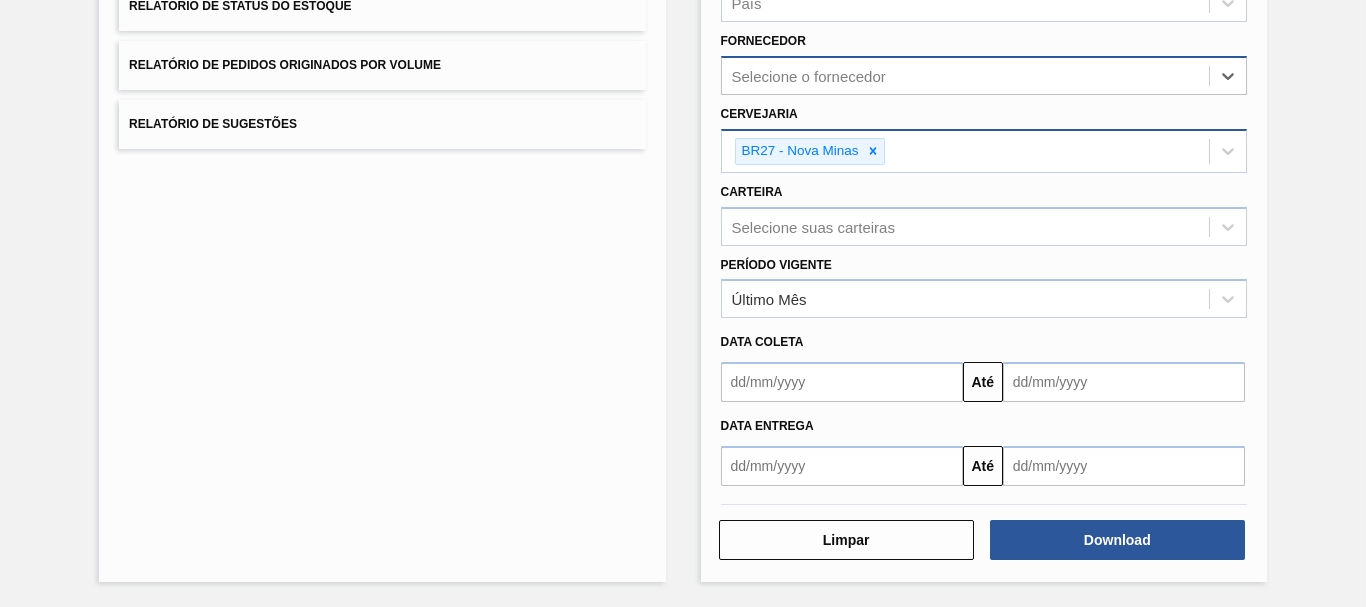 scroll, scrollTop: 324, scrollLeft: 0, axis: vertical 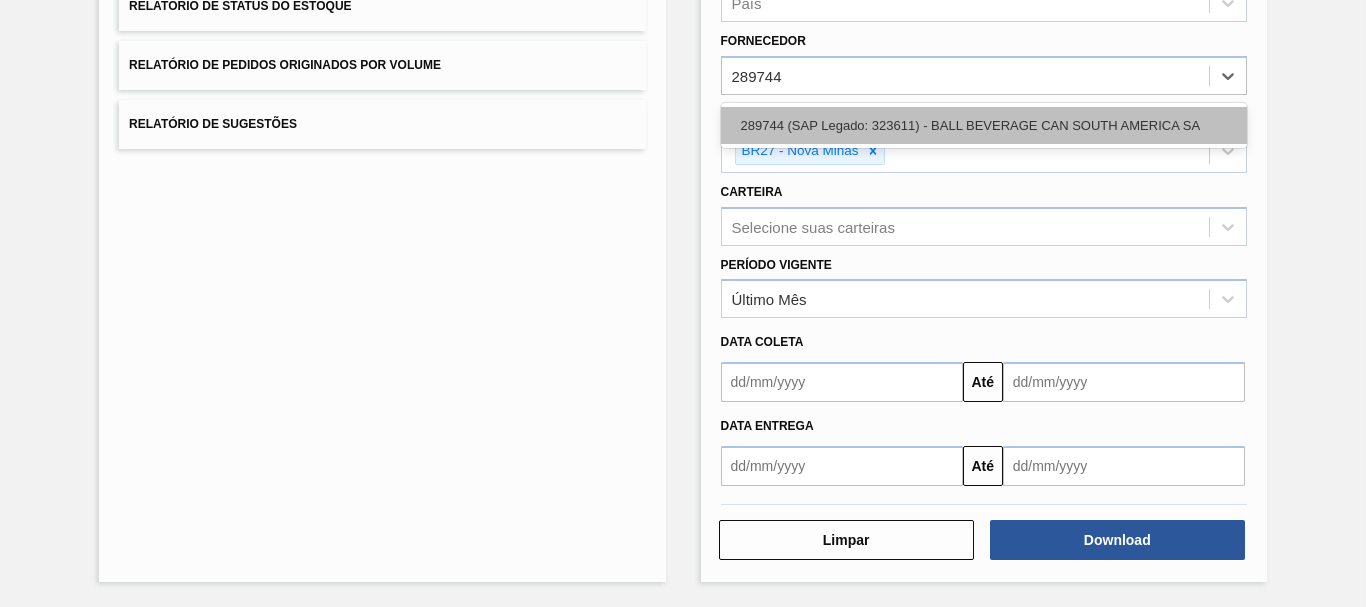 click on "289744 (SAP Legado: 323611) - BALL BEVERAGE CAN SOUTH AMERICA SA" at bounding box center (984, 125) 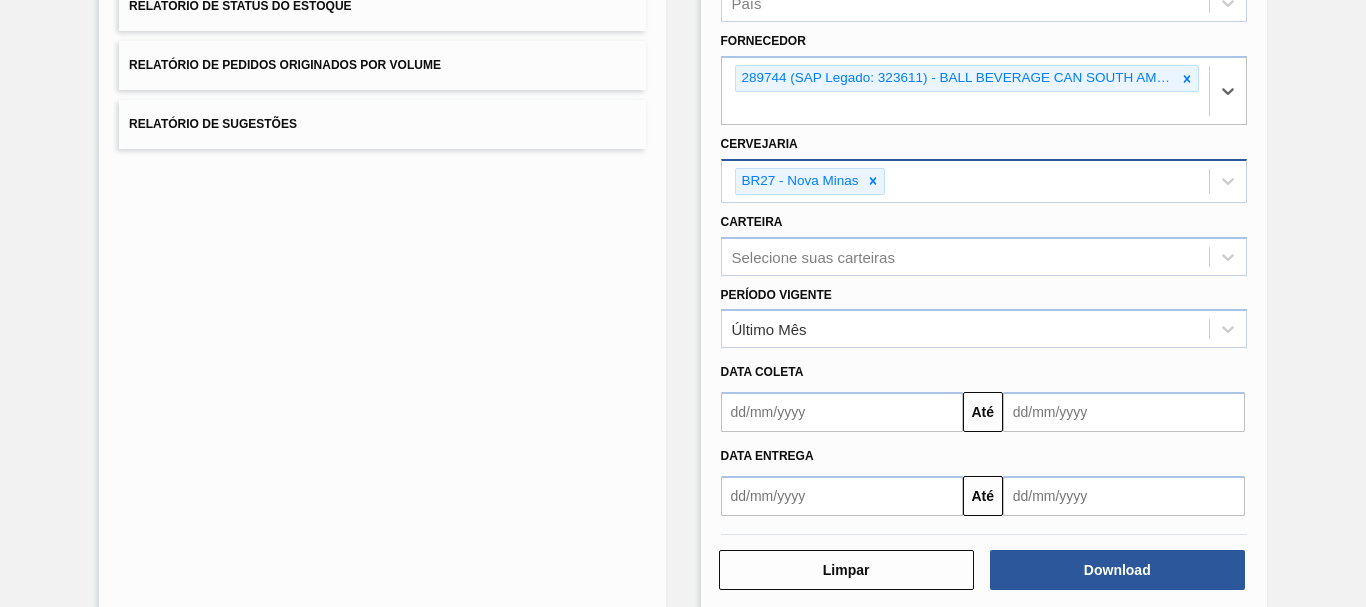 scroll, scrollTop: 354, scrollLeft: 0, axis: vertical 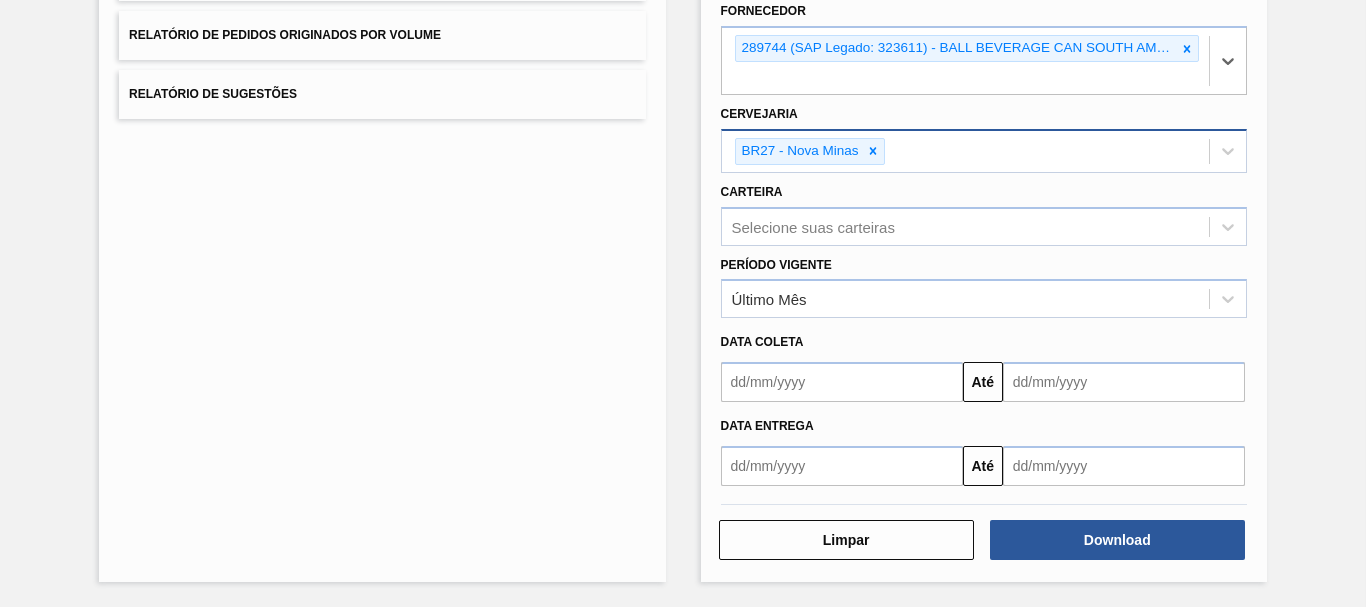 click on "Lista de Relatórios Relatório de Pedidos Relatório de Volumes Relatório de Status do Estoque Relatório de Pedidos Originados por Volume Relatório de Sugestões Relatório de Pedidos Etapa País País Fornecedor option [NUMBER] (SAP Legado: [NUMBER]) - BALL BEVERAGE CAN SOUTH AMERICA SA, selected. Select is focused ,type to refine list, press Down to open the menu, press left to focus selected values [NUMBER] (SAP Legado: [NUMBER]) - BALL BEVERAGE CAN SOUTH AMERICA SA Cervejaria BR27 - Nova Minas Carteira Selecione suas carteiras Período Vigente Último Mês Data coleta Até Data entrega Até Limpar Download" at bounding box center [683, 176] 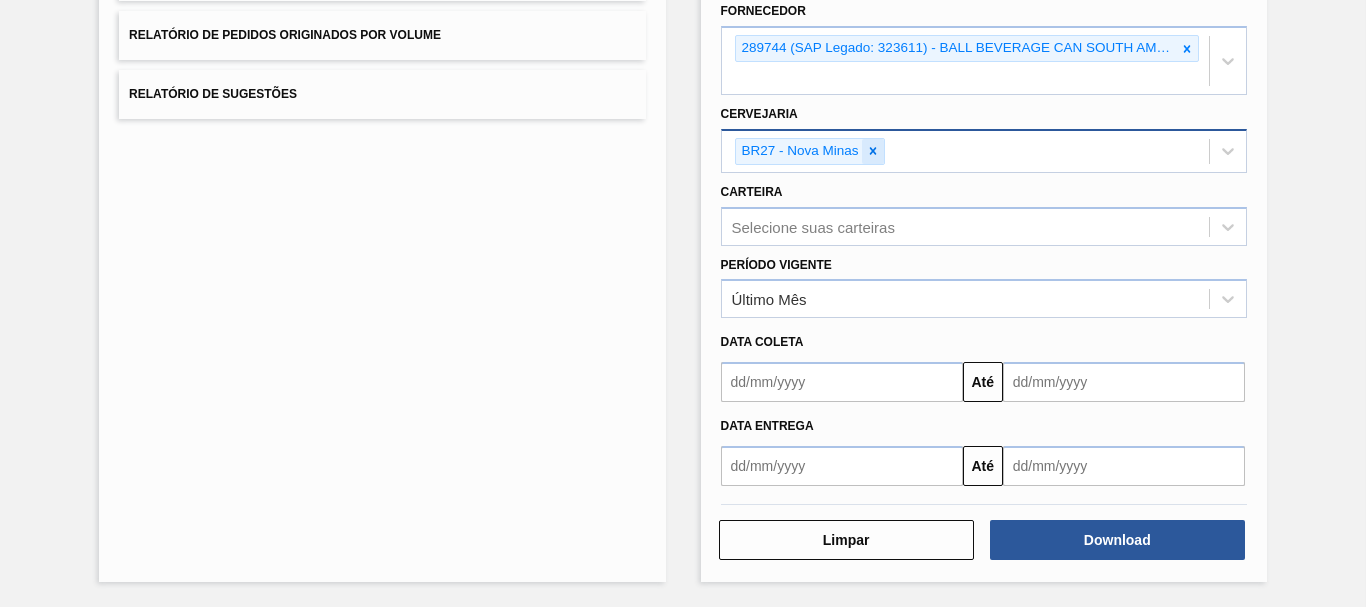 click 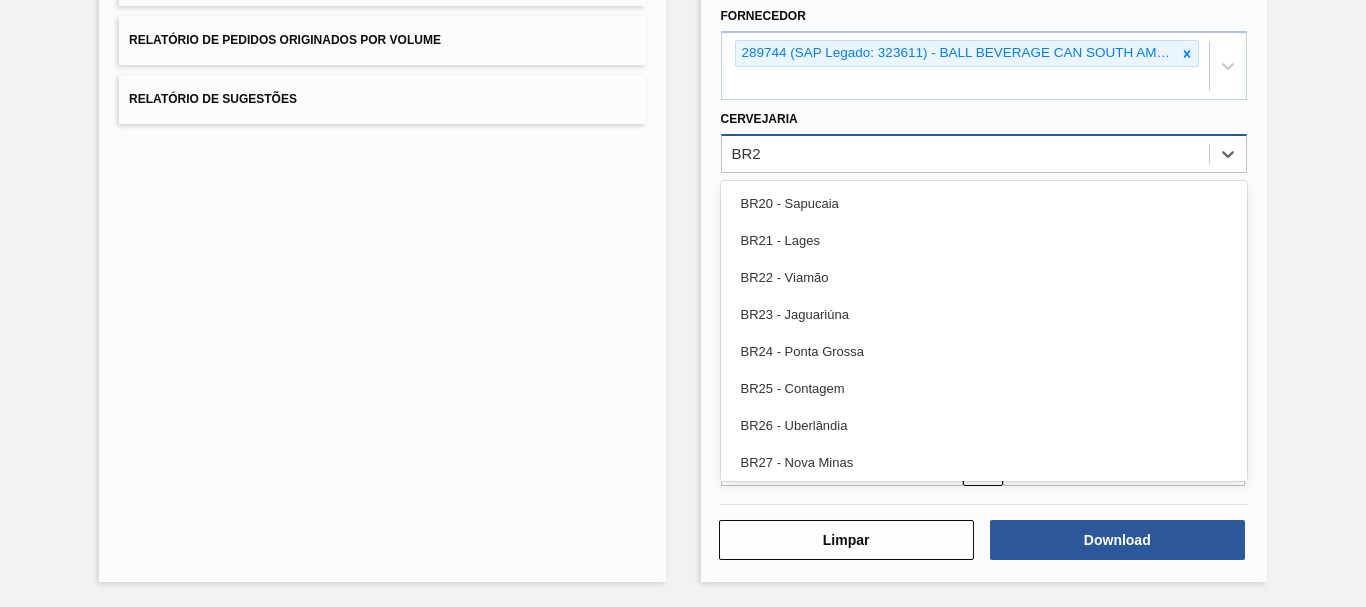type on "BR26" 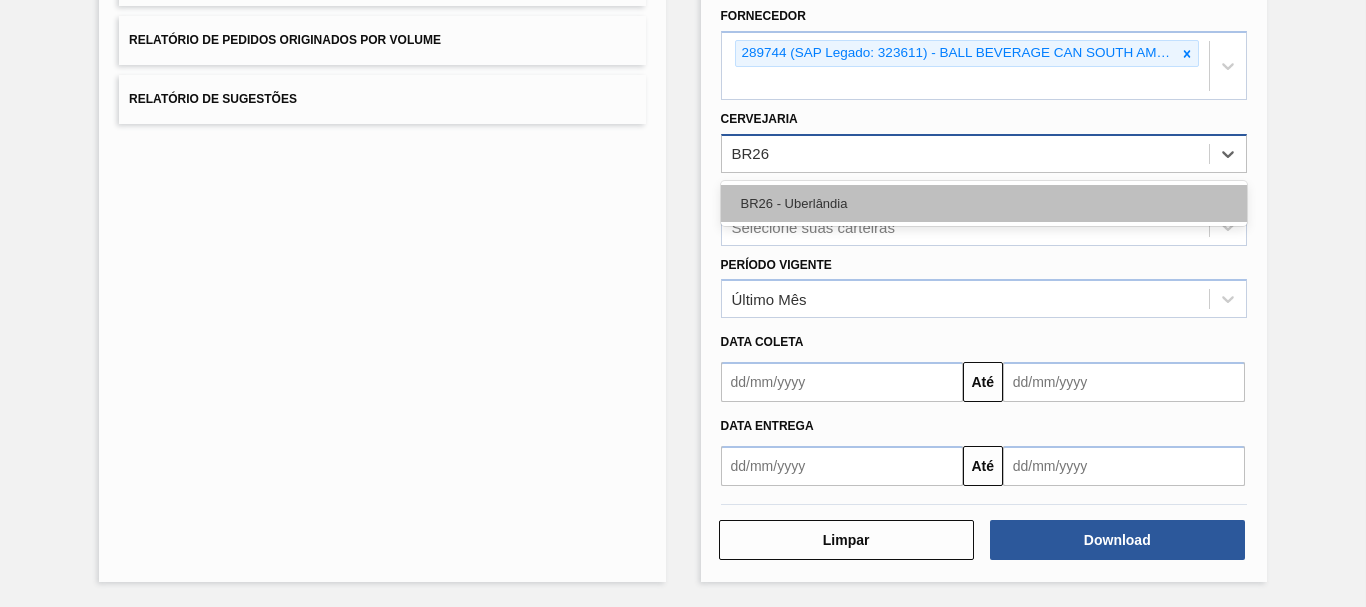 click on "BR26 - Uberlândia" at bounding box center [984, 203] 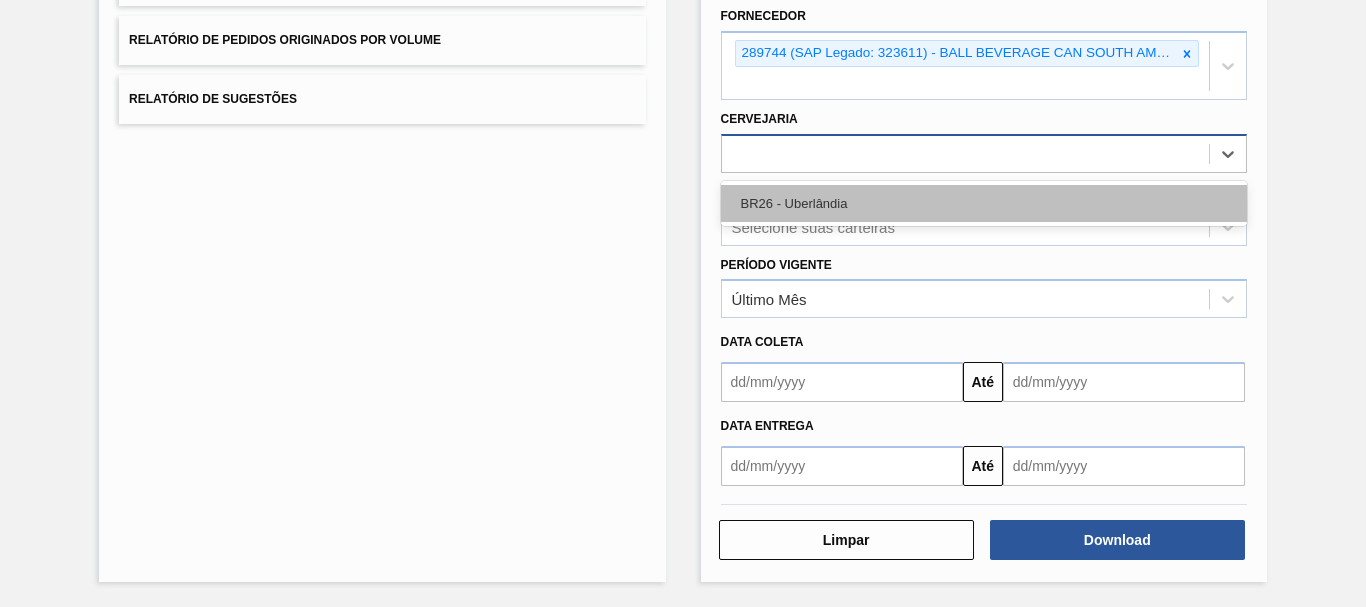 scroll, scrollTop: 354, scrollLeft: 0, axis: vertical 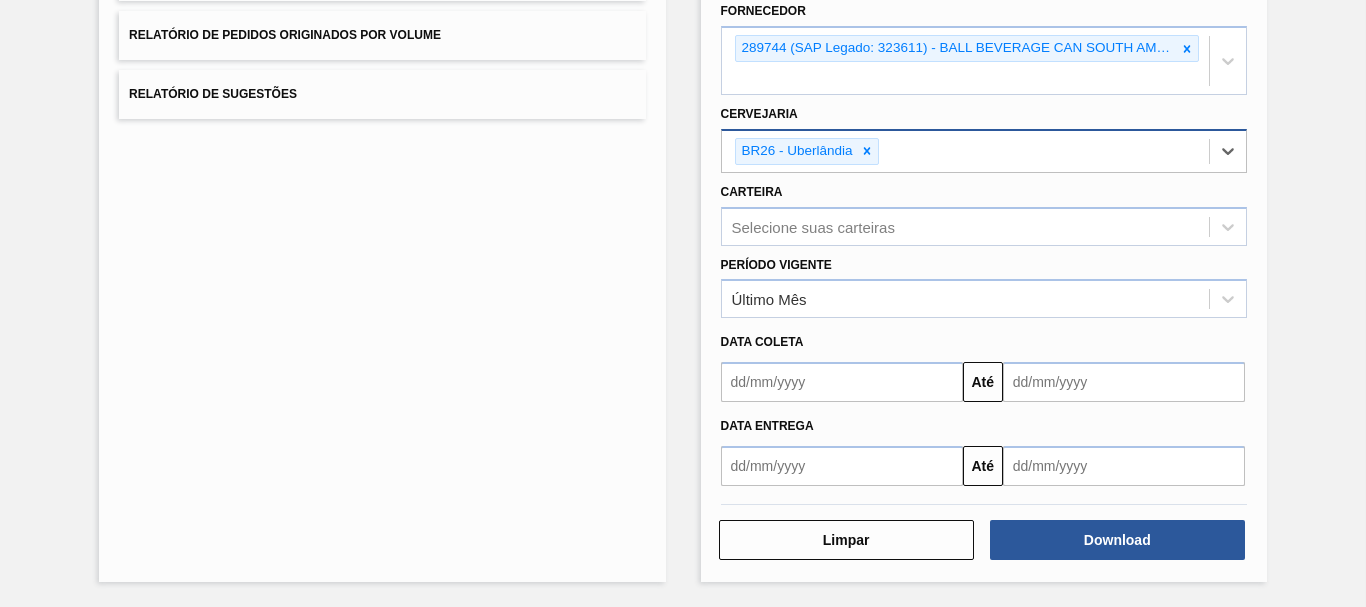 click on "Lista de Relatórios Relatório de Pedidos Relatório de Volumes Relatório de Status do Estoque Relatório de Pedidos Originados por Volume Relatório de Sugestões Relatório de Pedidos Etapa País País Fornecedor [NUMBER] (SAP Legado: [NUMBER]) - BALL BEVERAGE CAN SOUTH AMERICA SA Cervejaria option BR26 - Uberlândia, selected. Select is focused ,type to refine list, press Down to open the menu, press left to focus selected values BR26 - Uberlândia Carteira Selecione suas carteiras Período Vigente Último Mês Data coleta Até Data entrega Até Limpar Download" at bounding box center (683, 176) 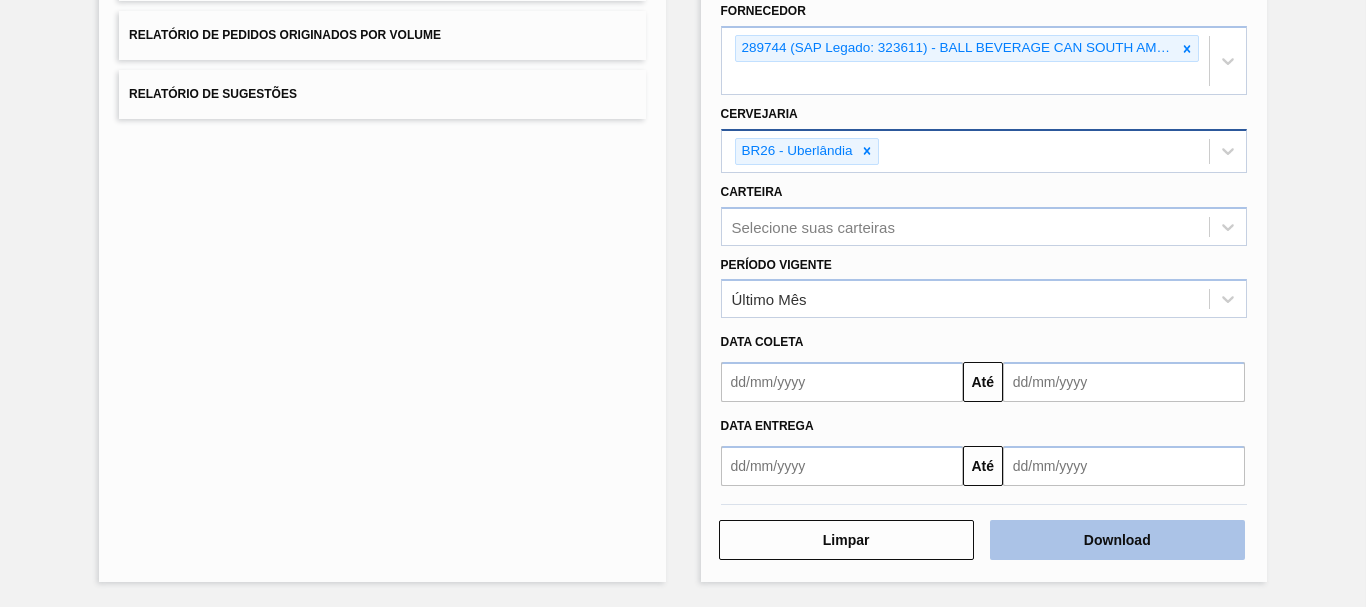 click on "Download" at bounding box center (1117, 540) 